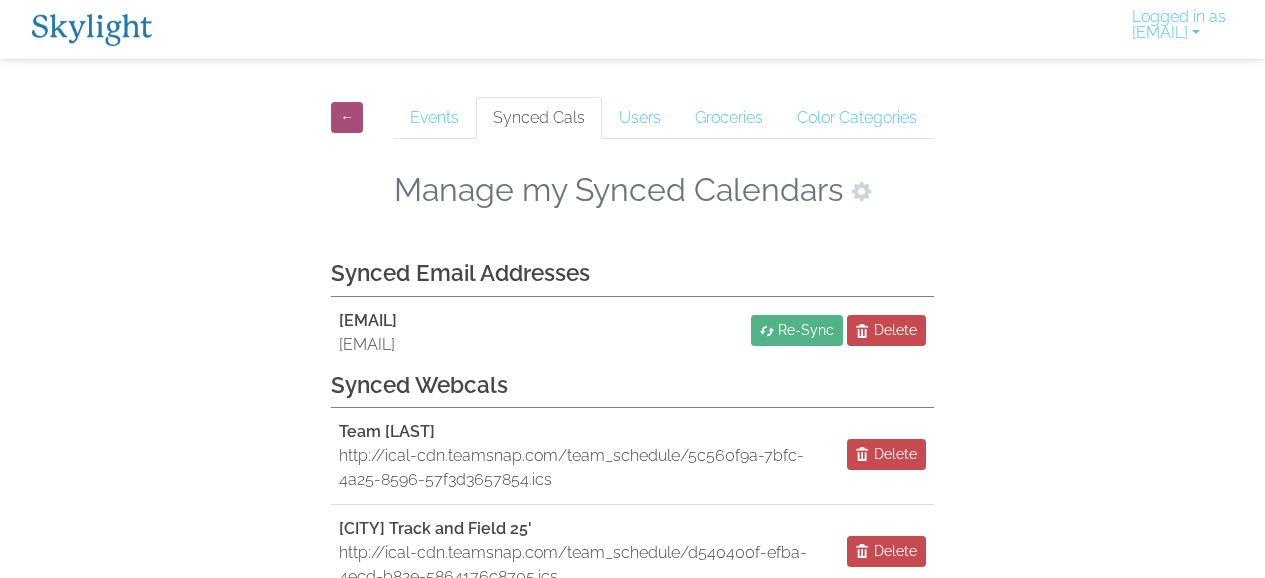 scroll, scrollTop: 0, scrollLeft: 0, axis: both 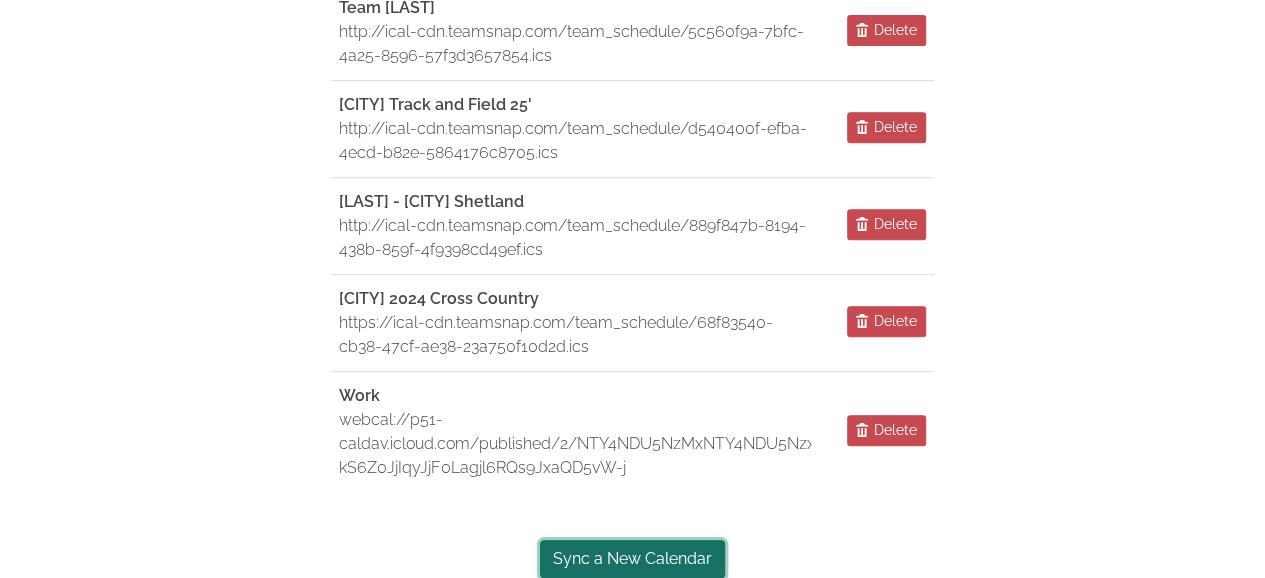 click on "Sync a New Calendar" at bounding box center [632, 559] 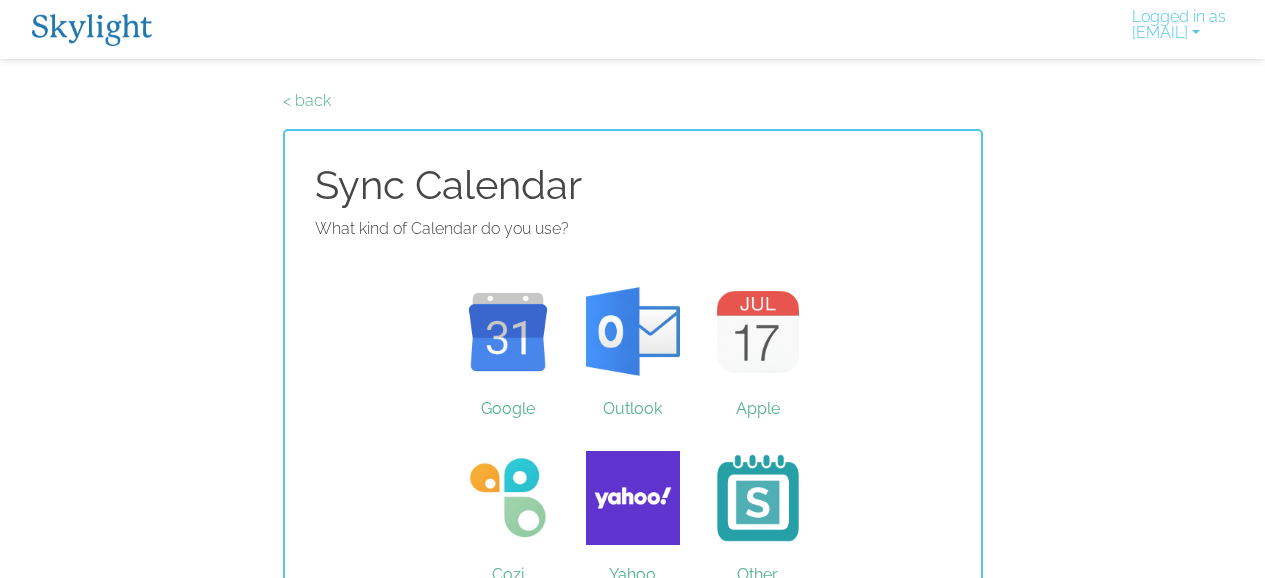 scroll, scrollTop: 0, scrollLeft: 0, axis: both 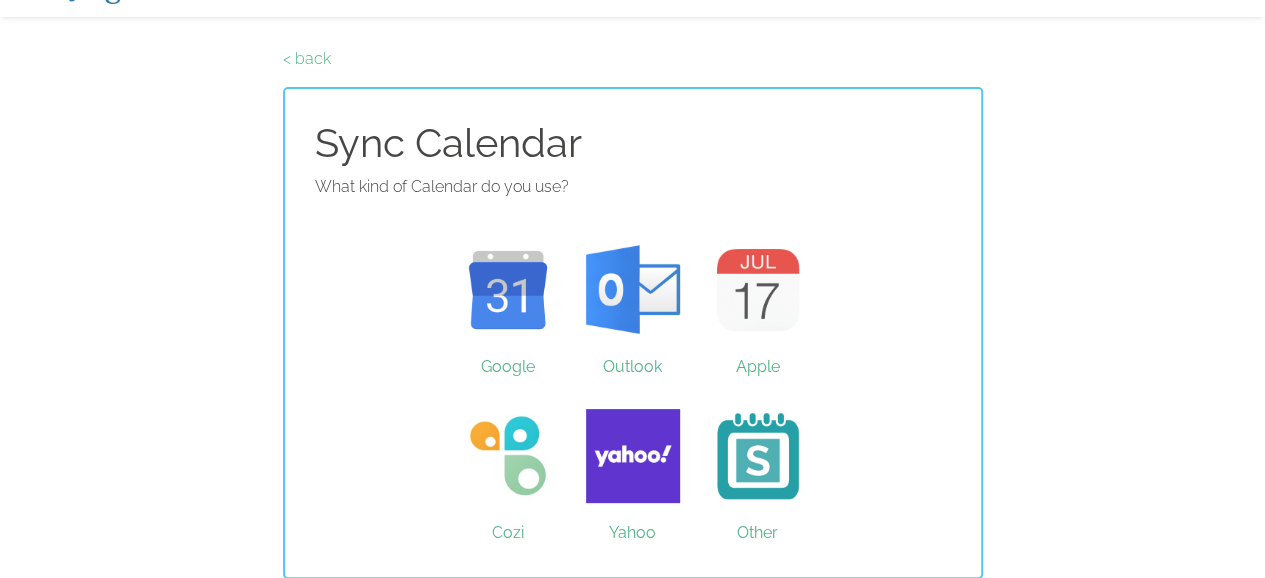 click on "Other" at bounding box center (757, 456) 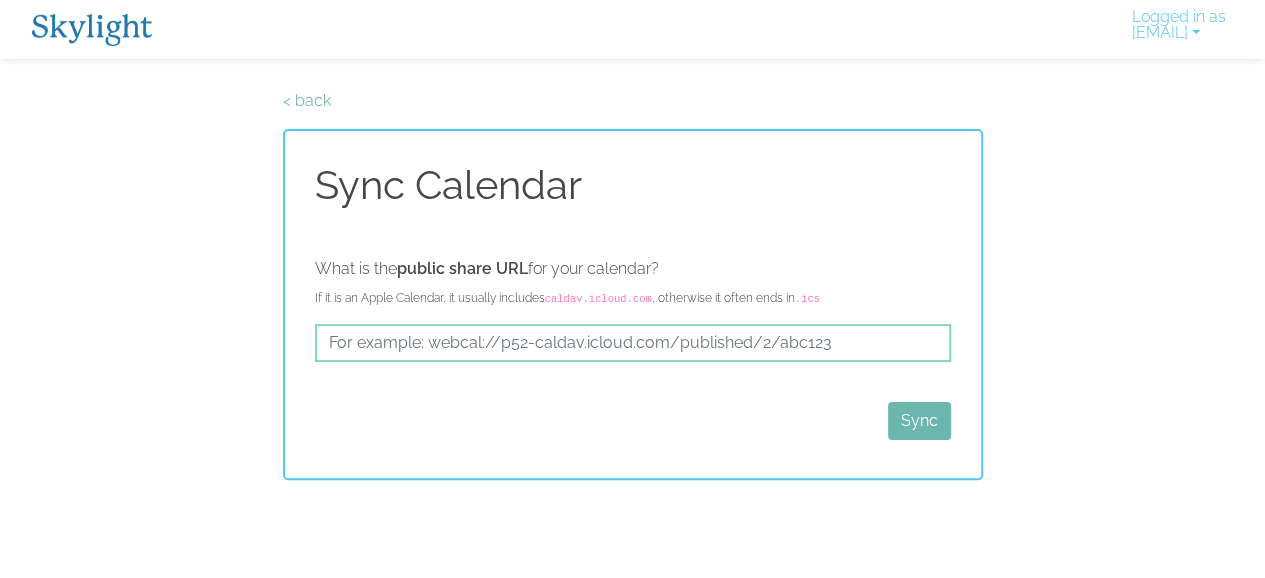 scroll, scrollTop: 0, scrollLeft: 0, axis: both 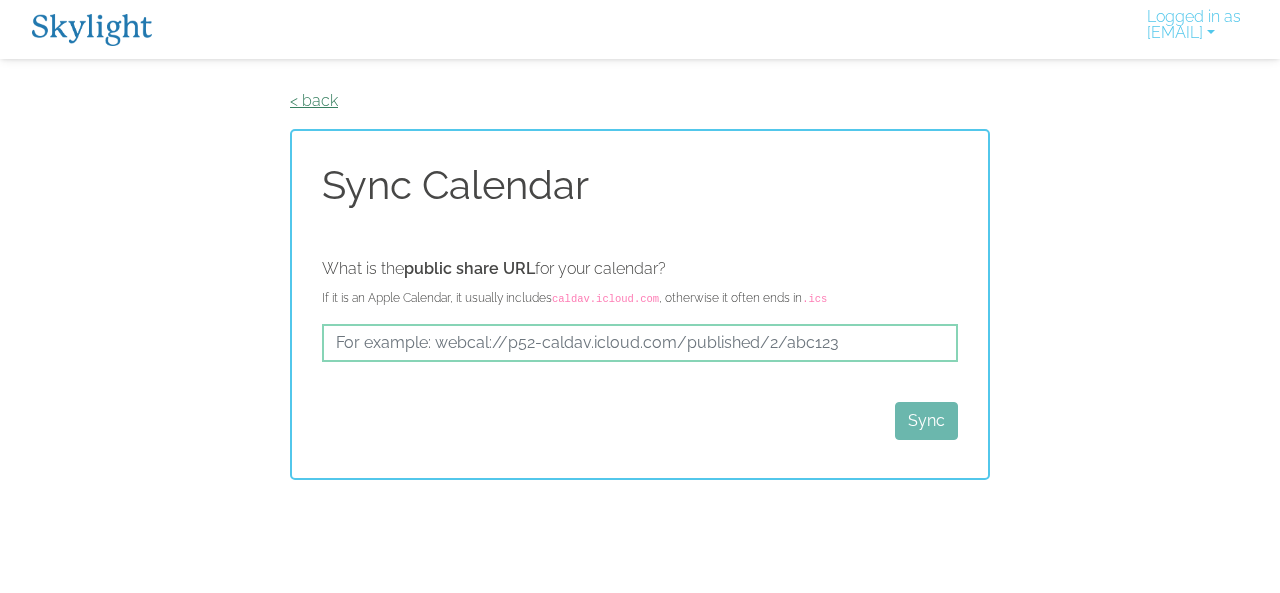 click on "< back" at bounding box center (314, 100) 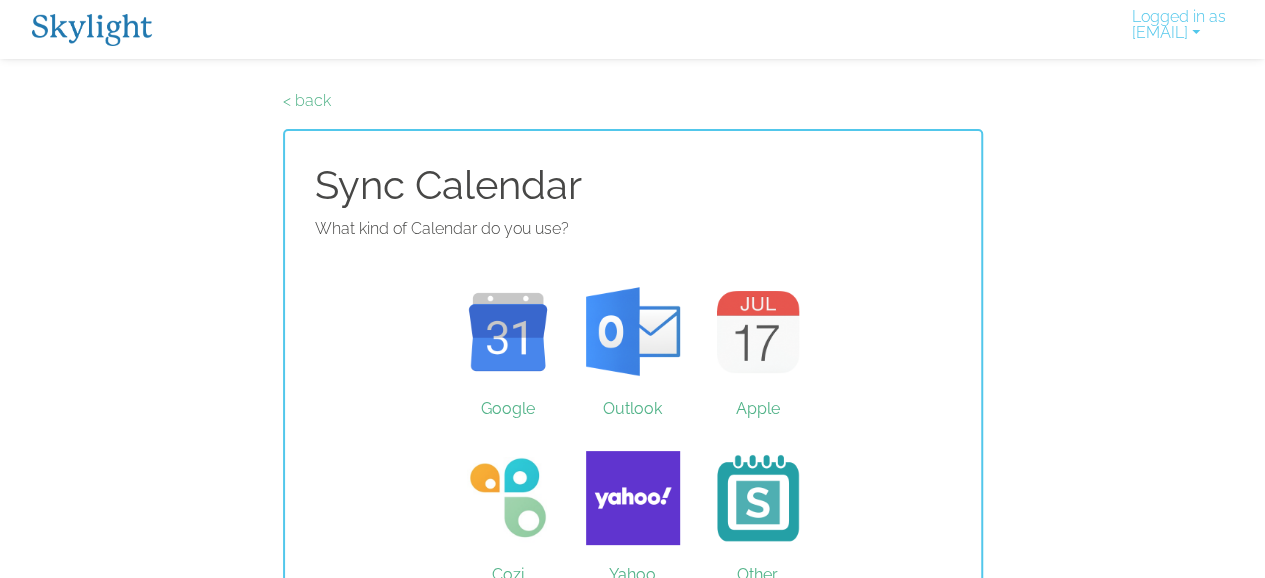 scroll, scrollTop: 42, scrollLeft: 0, axis: vertical 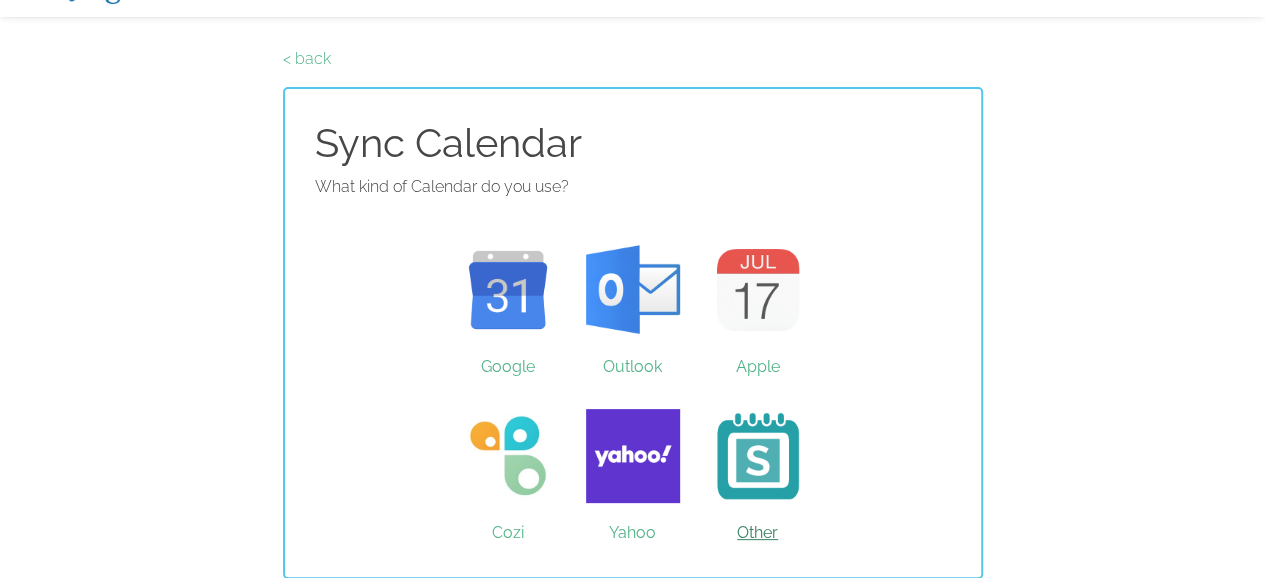 click on "Other" at bounding box center [757, 456] 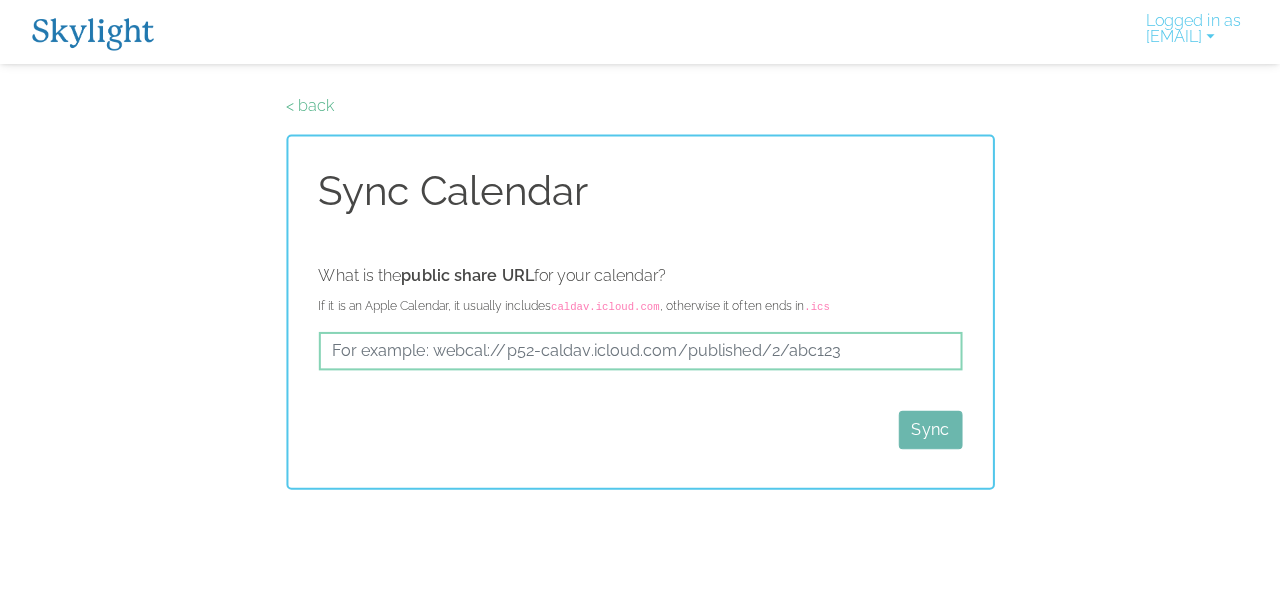scroll, scrollTop: 0, scrollLeft: 0, axis: both 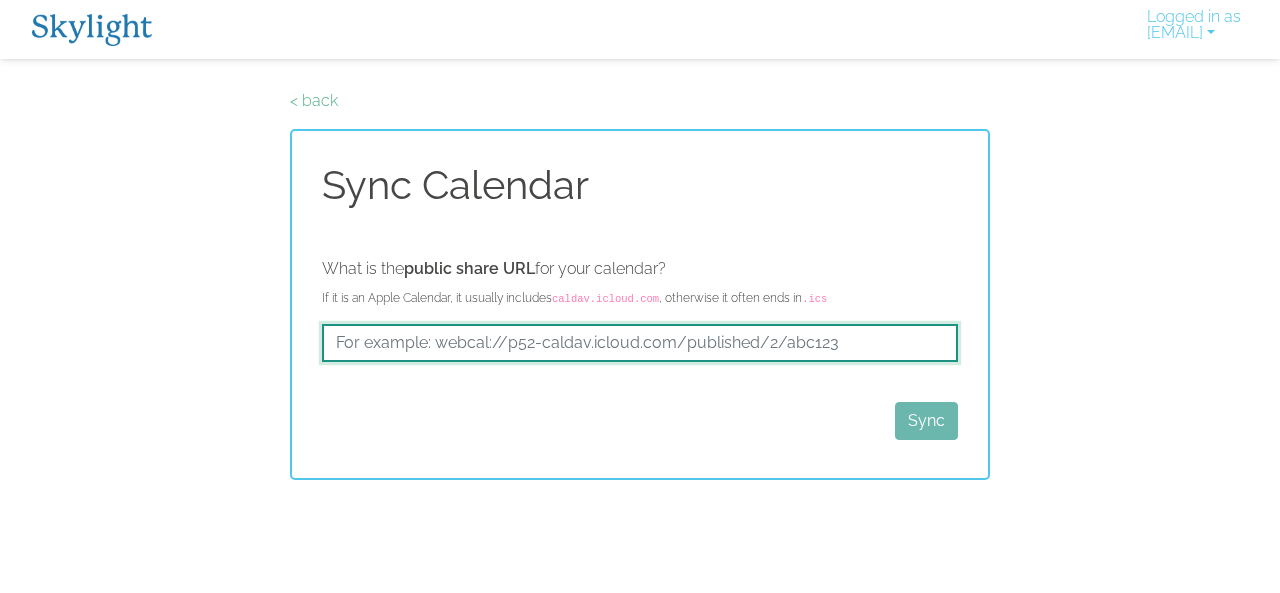 click at bounding box center [640, 343] 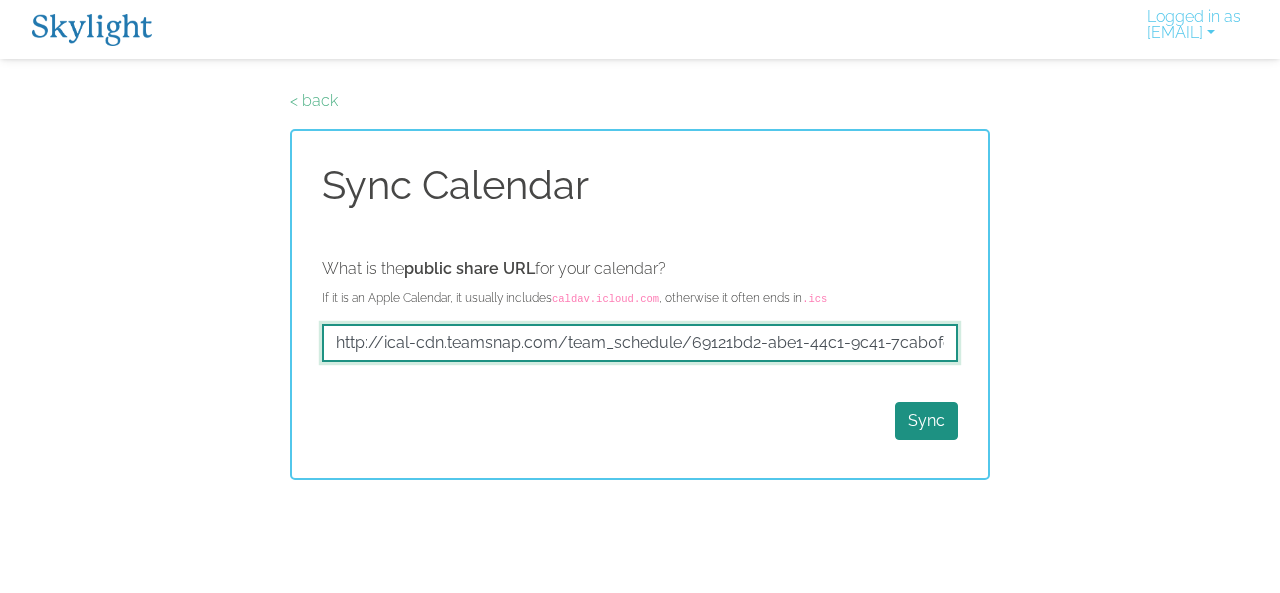 scroll, scrollTop: 0, scrollLeft: 66, axis: horizontal 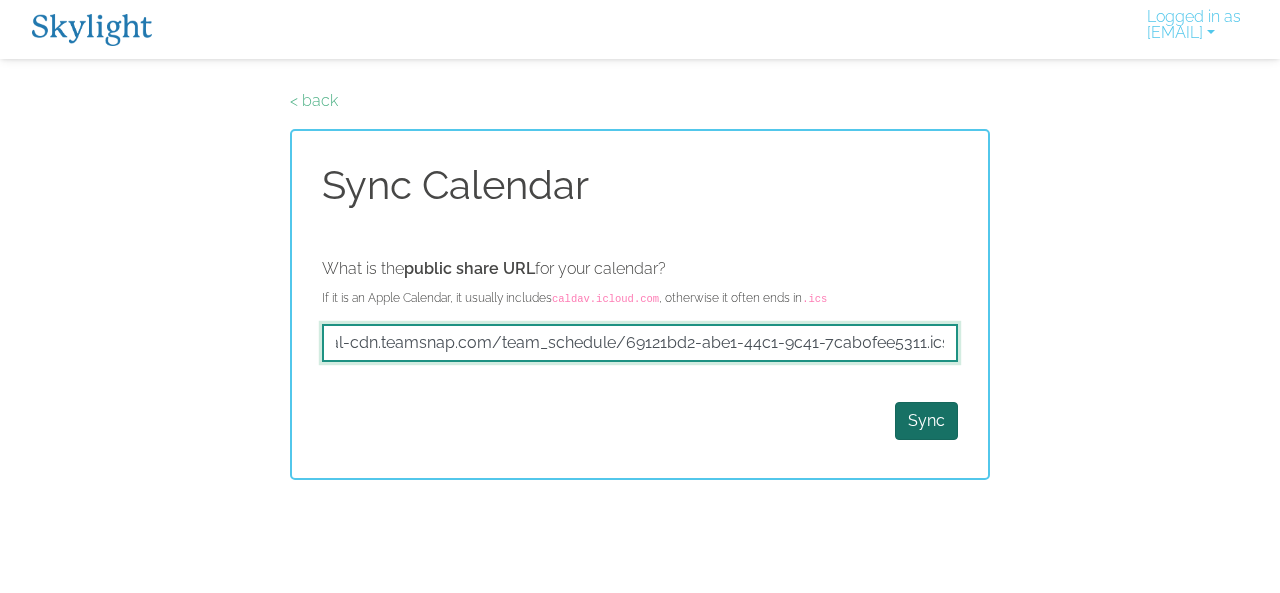 type on "http://ical-cdn.teamsnap.com/team_schedule/69121bd2-abe1-44c1-9c41-7cab0fee5311.ics" 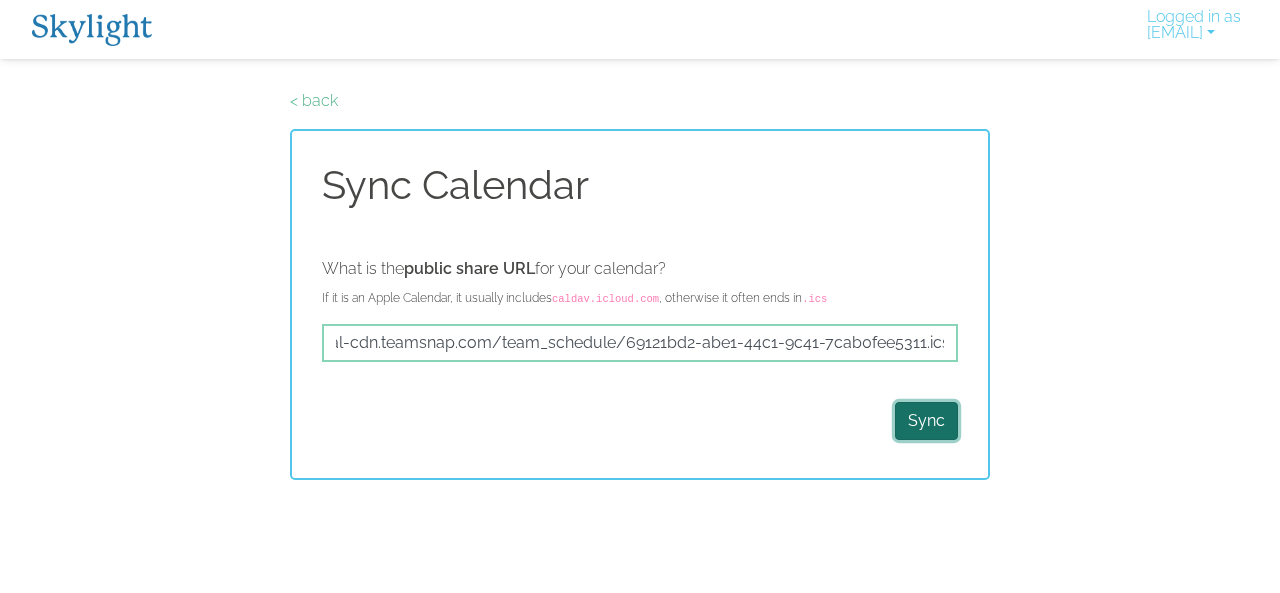 scroll, scrollTop: 0, scrollLeft: 0, axis: both 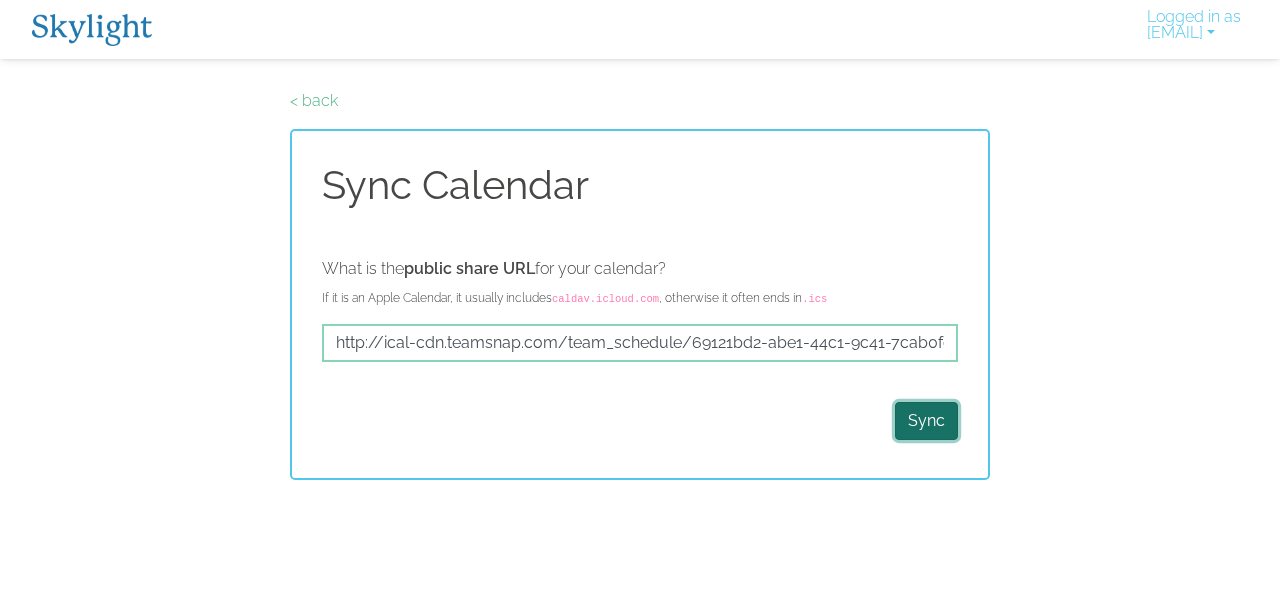 click on "Sync" at bounding box center (926, 421) 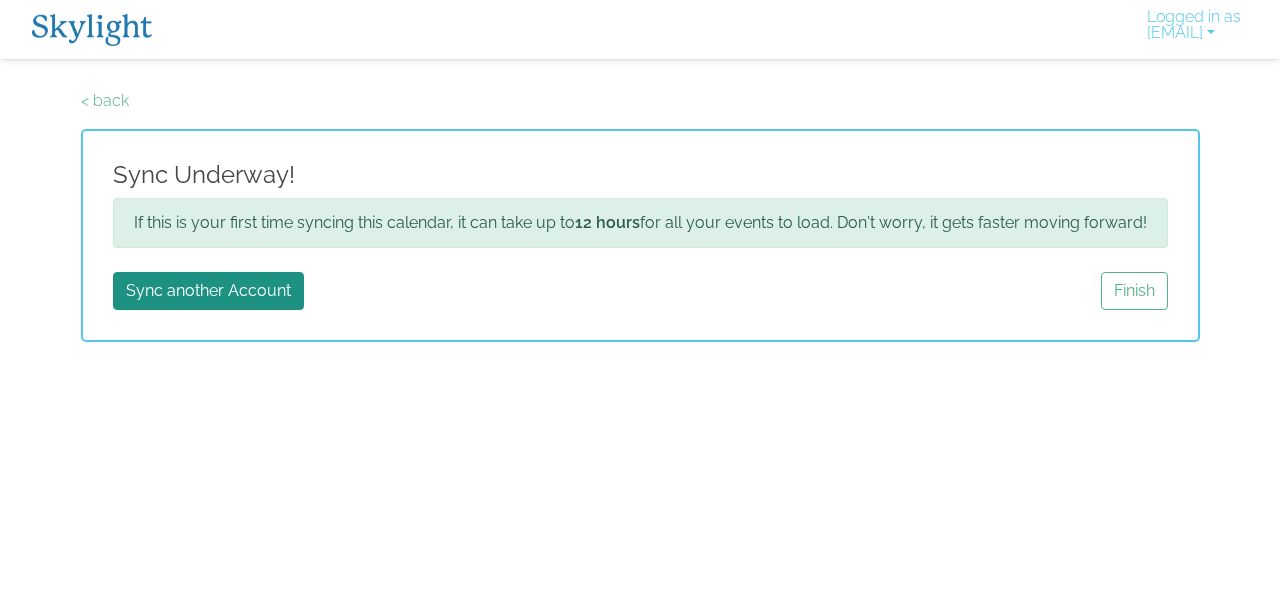 scroll, scrollTop: 0, scrollLeft: 0, axis: both 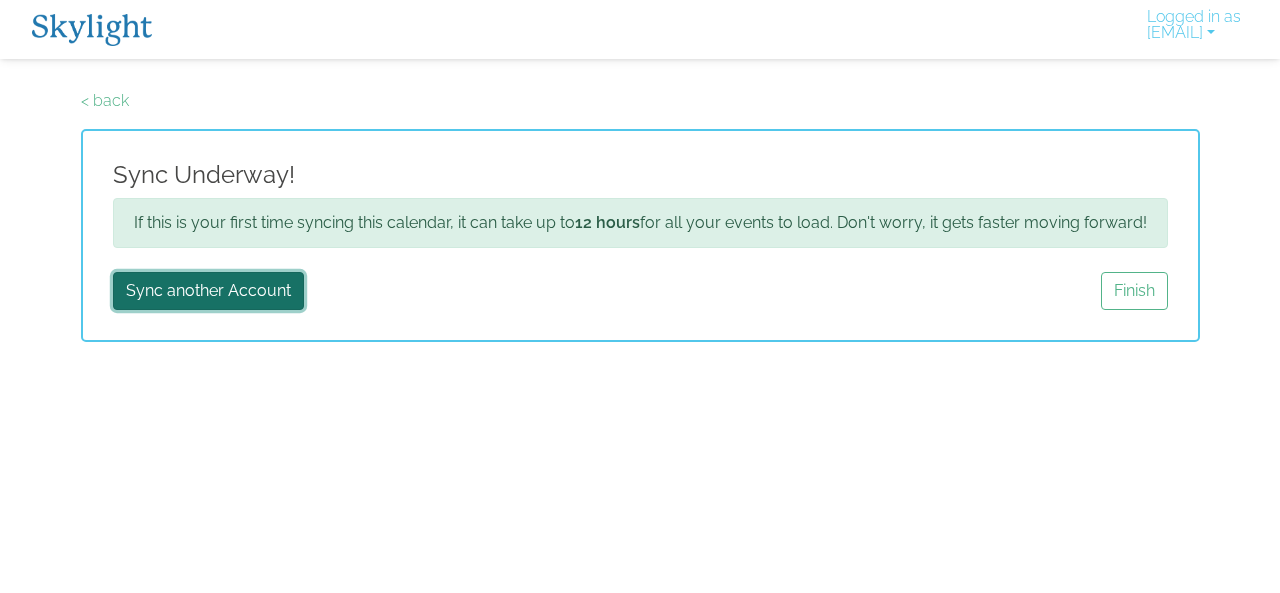 click on "Sync another Account" at bounding box center (208, 291) 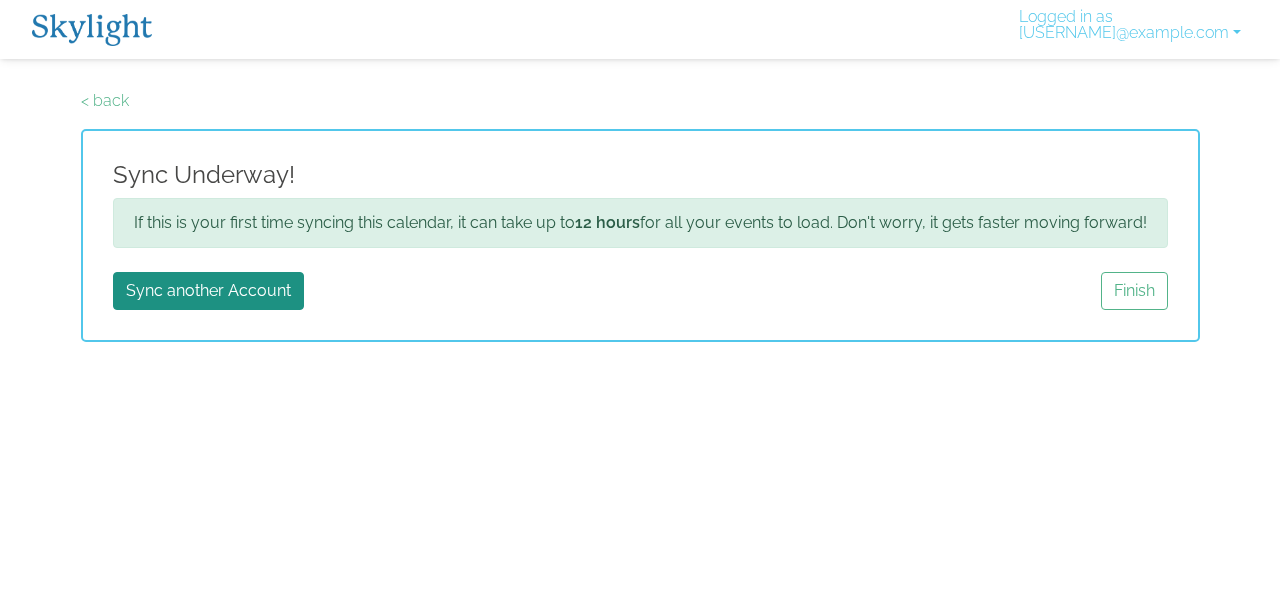 scroll, scrollTop: 0, scrollLeft: 0, axis: both 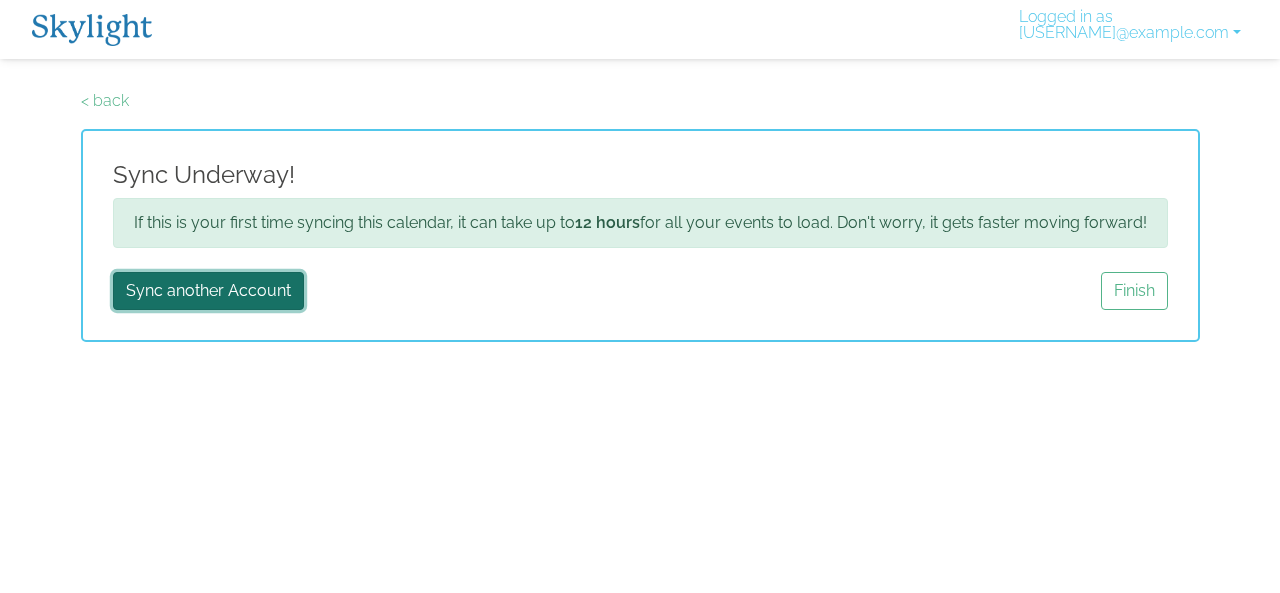 click on "Sync another Account" at bounding box center (208, 291) 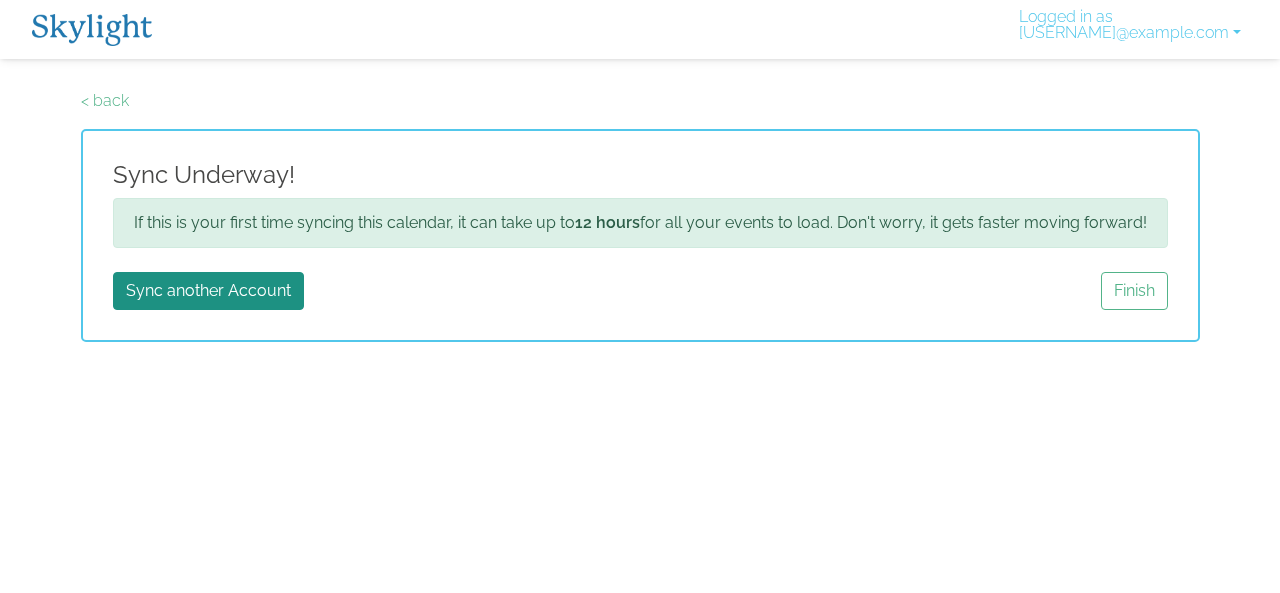 scroll, scrollTop: 0, scrollLeft: 0, axis: both 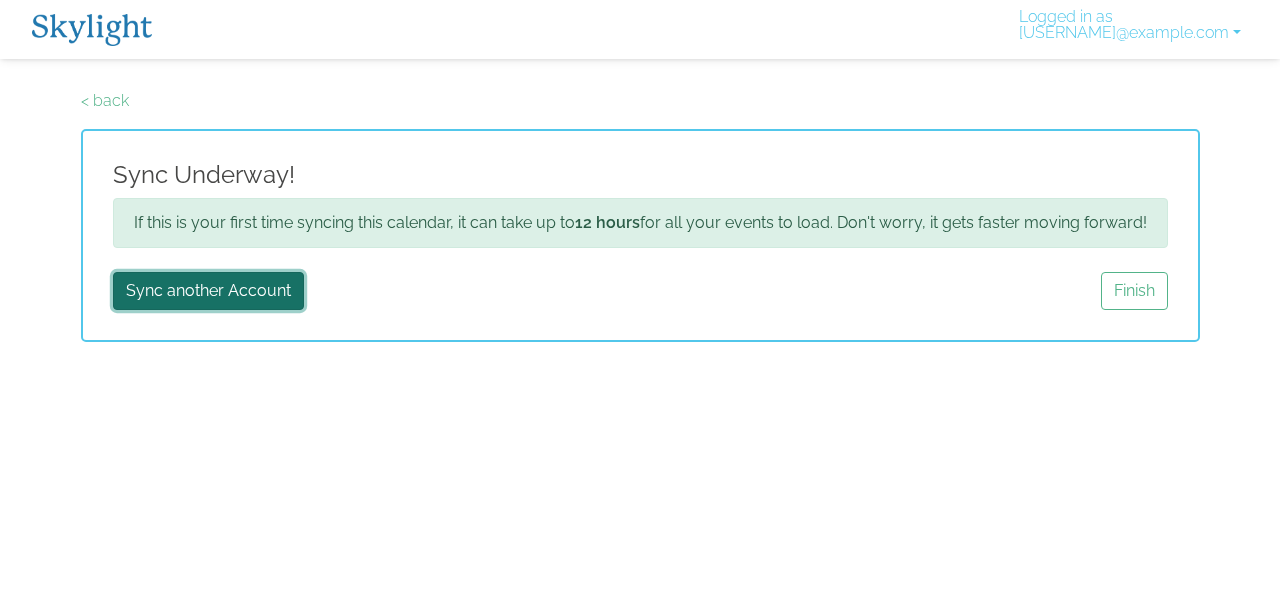 click on "Sync another Account" at bounding box center (208, 291) 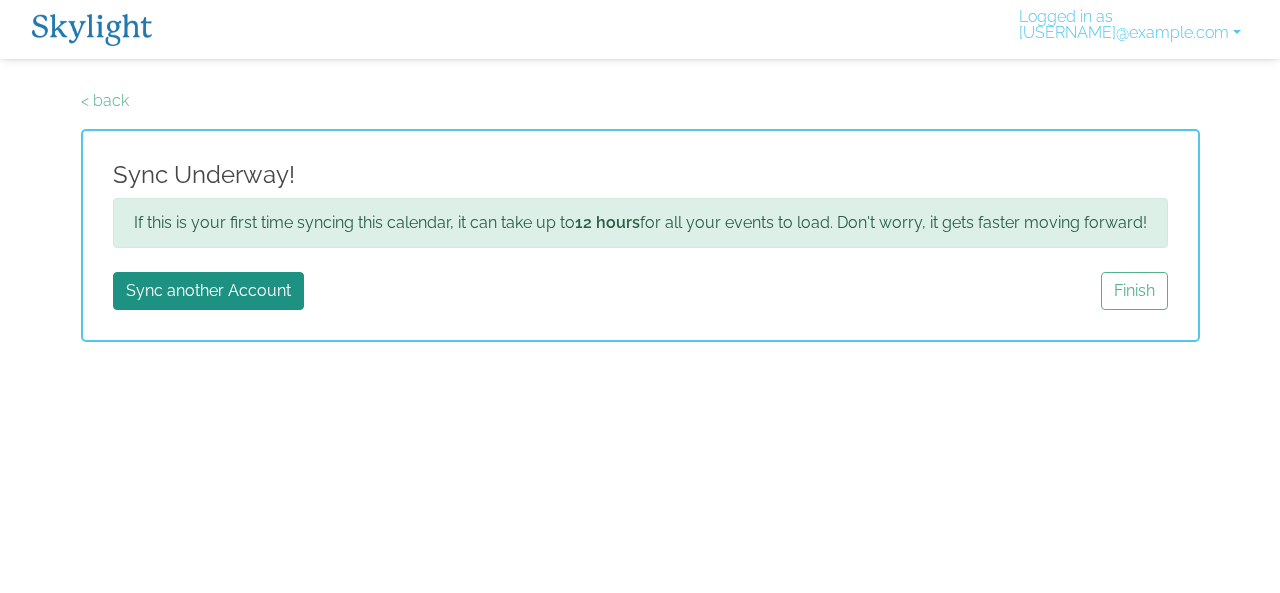 scroll, scrollTop: 0, scrollLeft: 0, axis: both 